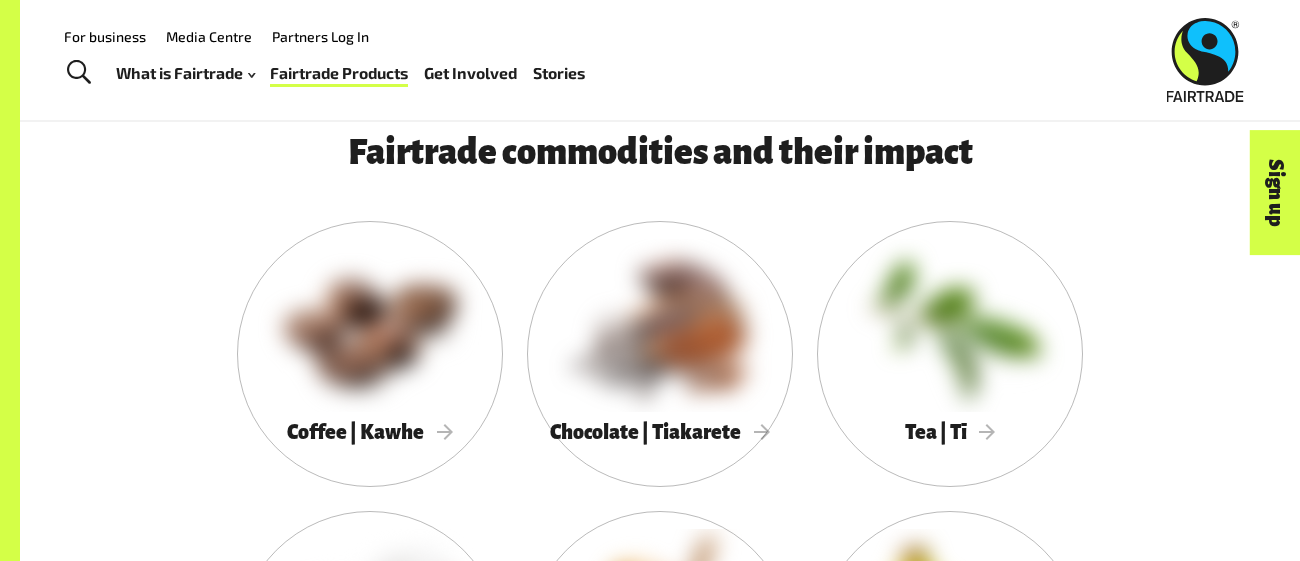 scroll, scrollTop: 1507, scrollLeft: 0, axis: vertical 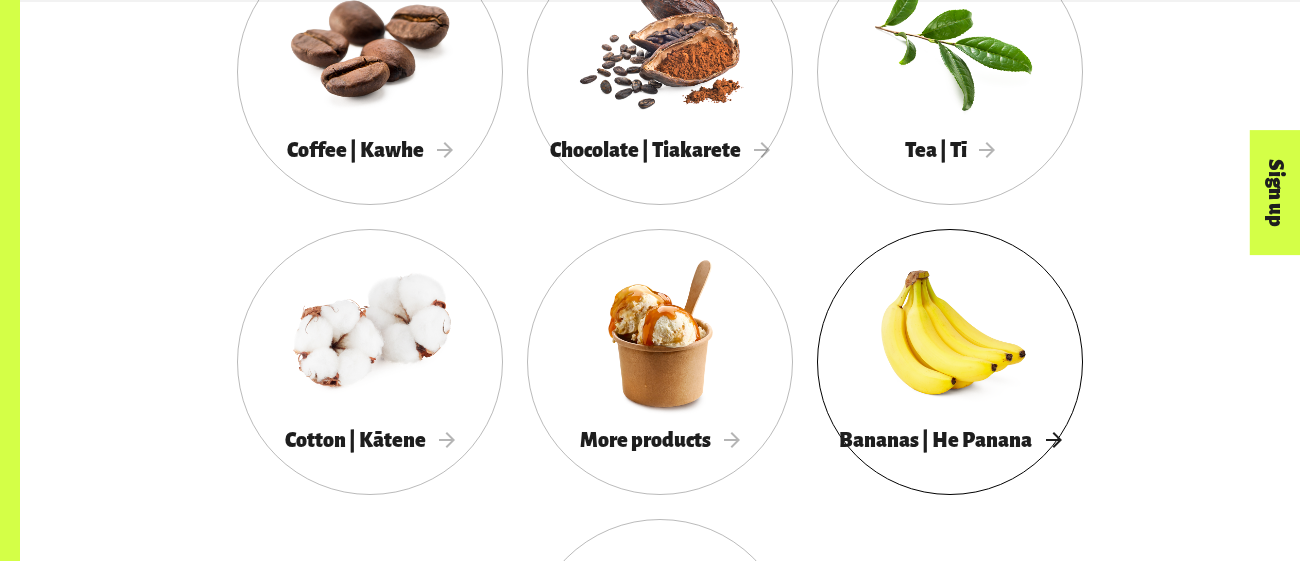 click at bounding box center (950, 333) 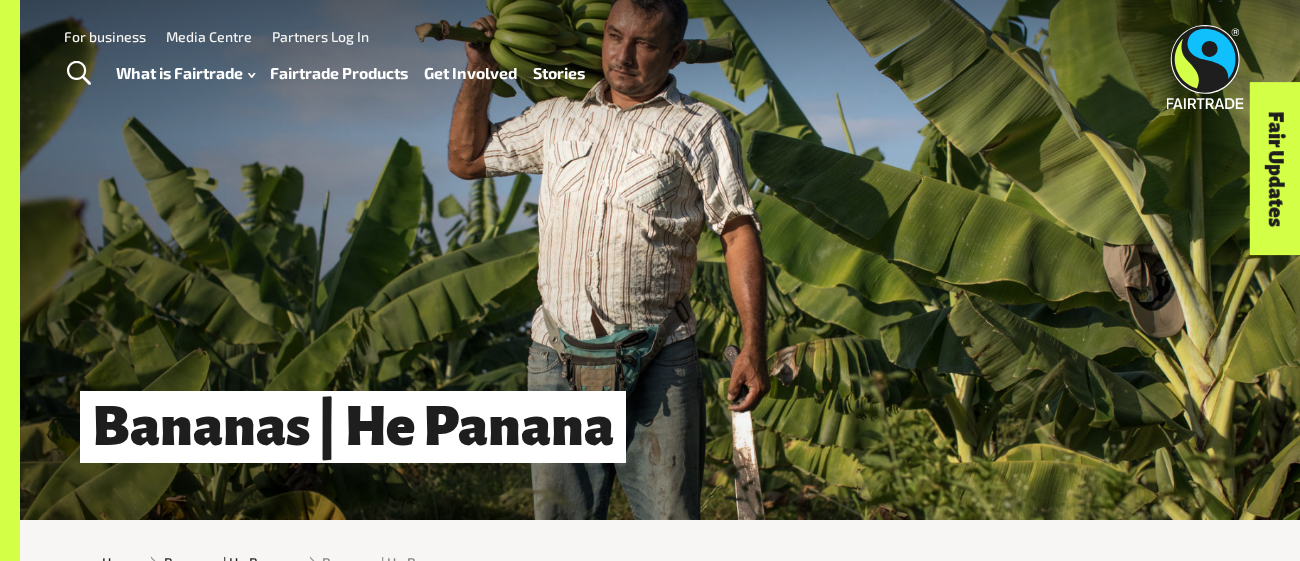 scroll, scrollTop: 0, scrollLeft: 0, axis: both 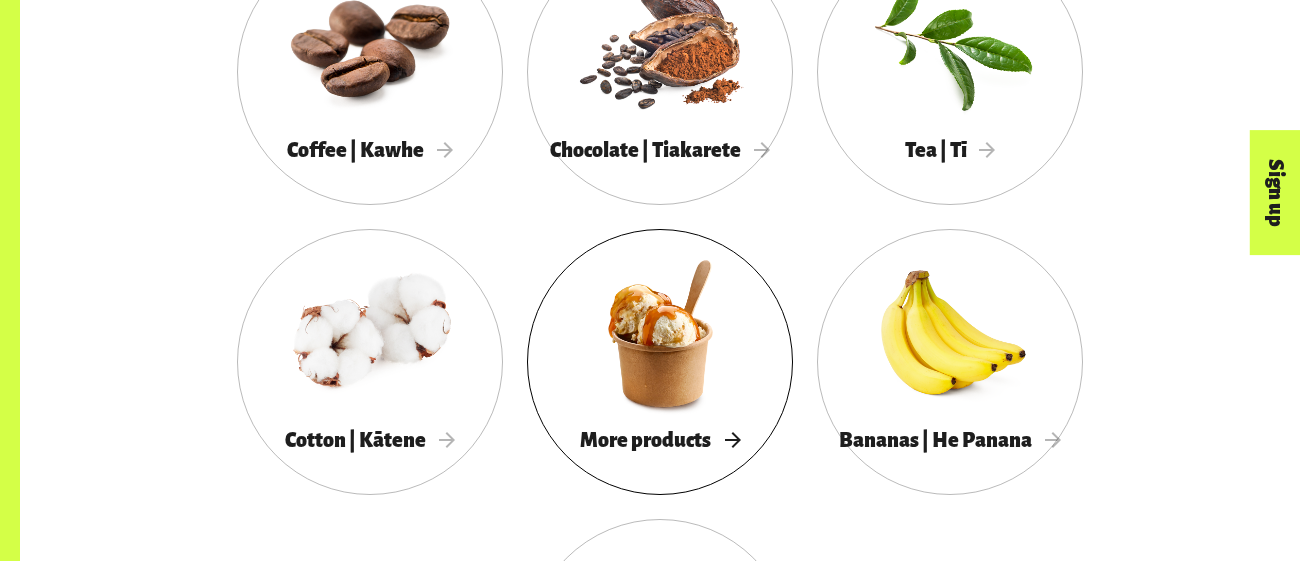 click at bounding box center (660, 333) 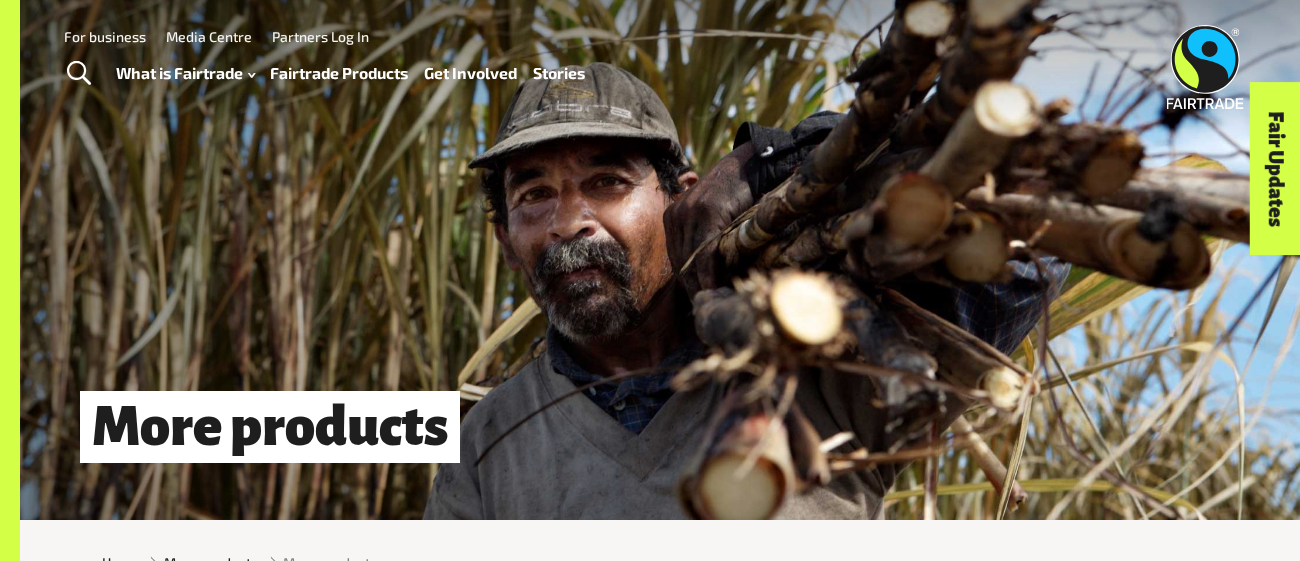 scroll, scrollTop: 0, scrollLeft: 0, axis: both 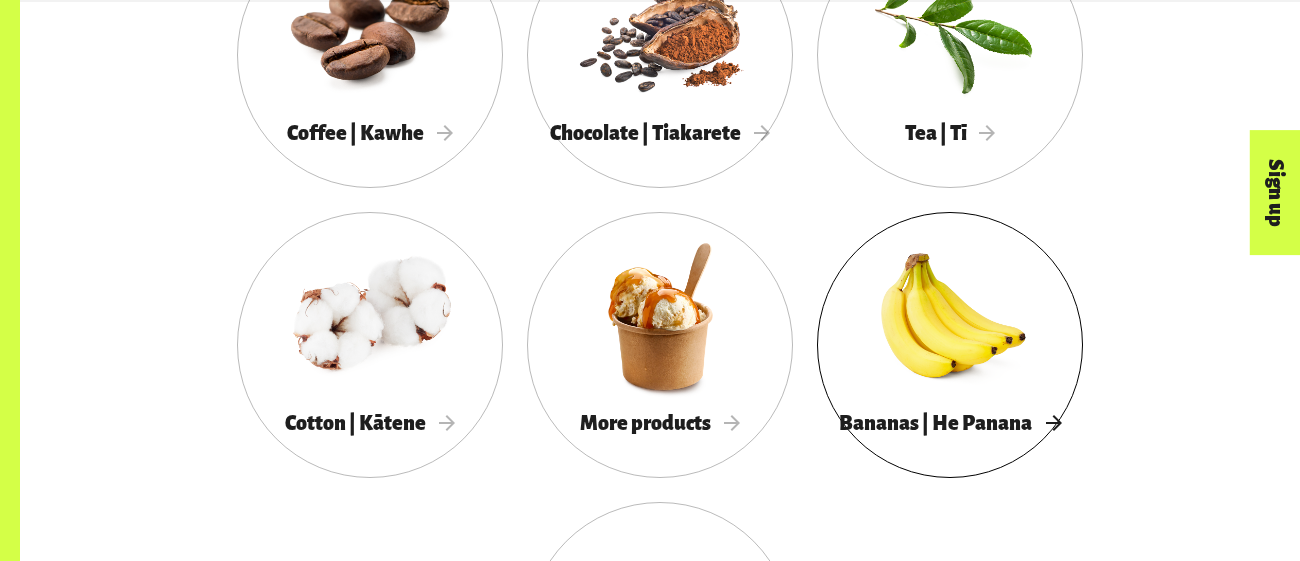 click at bounding box center [950, 316] 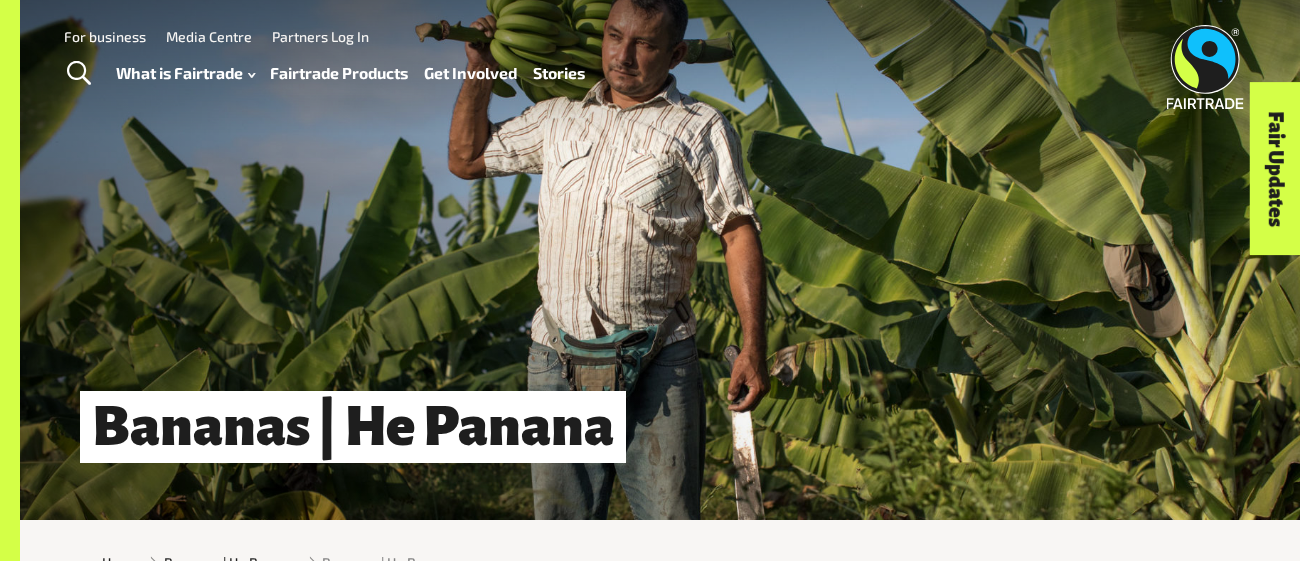scroll, scrollTop: 0, scrollLeft: 0, axis: both 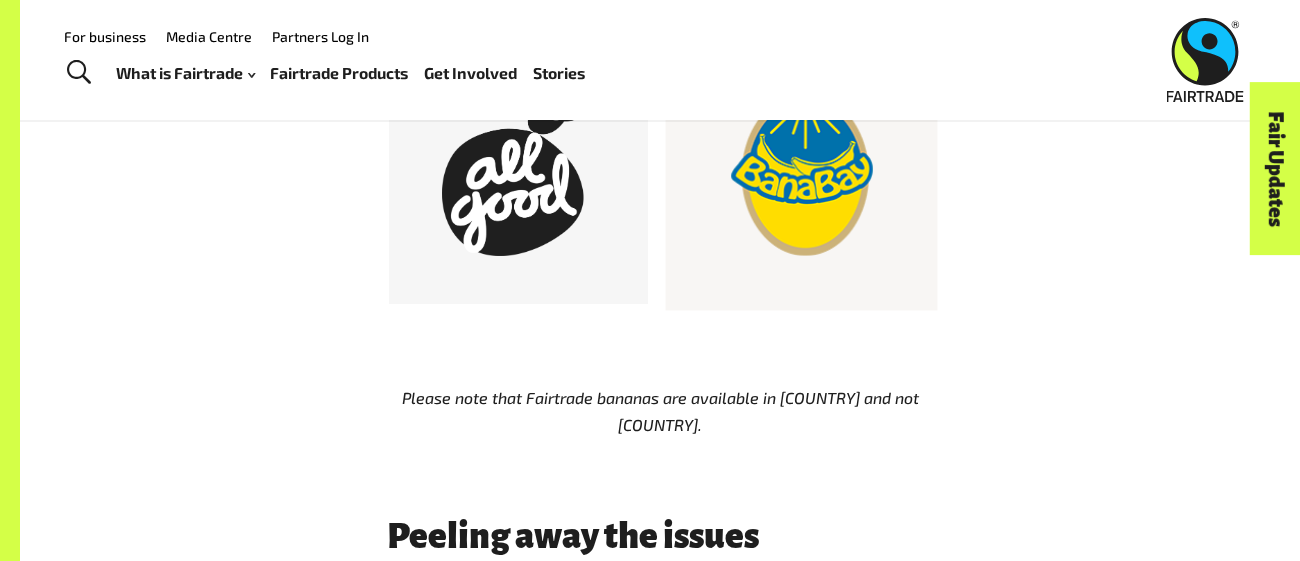 click at bounding box center (801, 175) 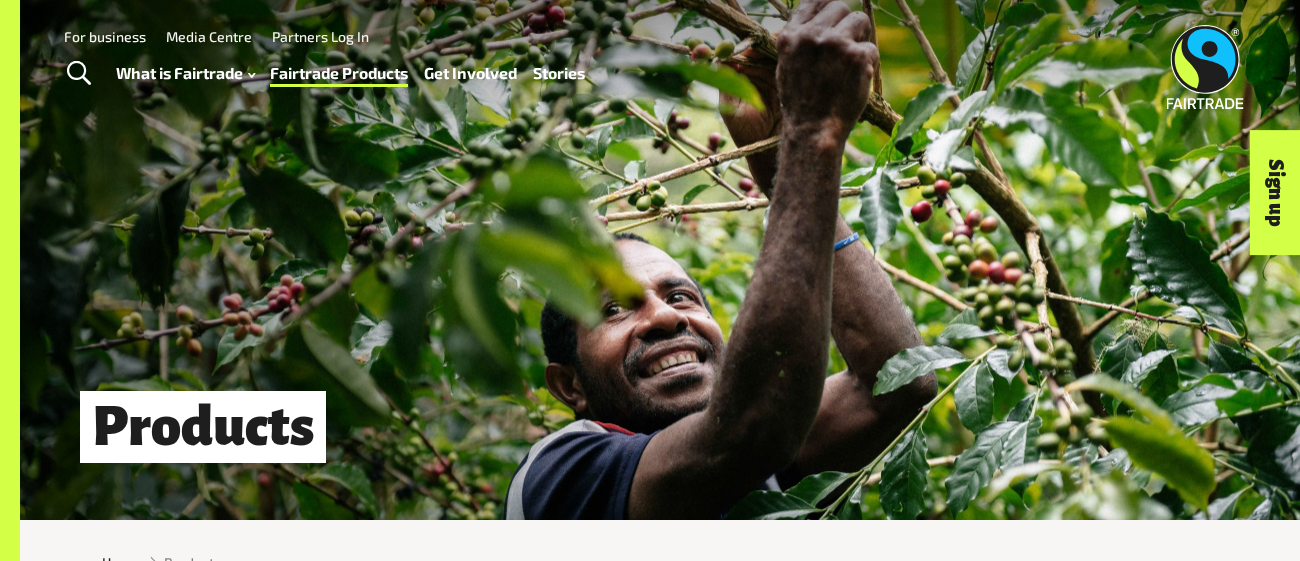 scroll, scrollTop: 0, scrollLeft: 0, axis: both 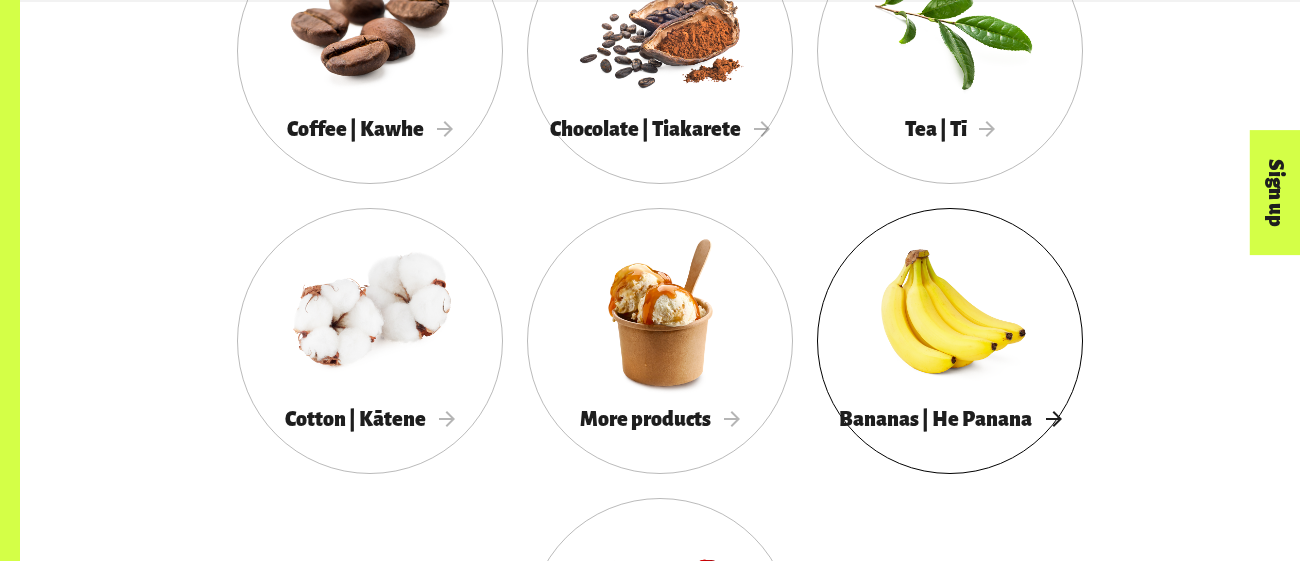 click on "Bananas | He Panana" at bounding box center (950, 419) 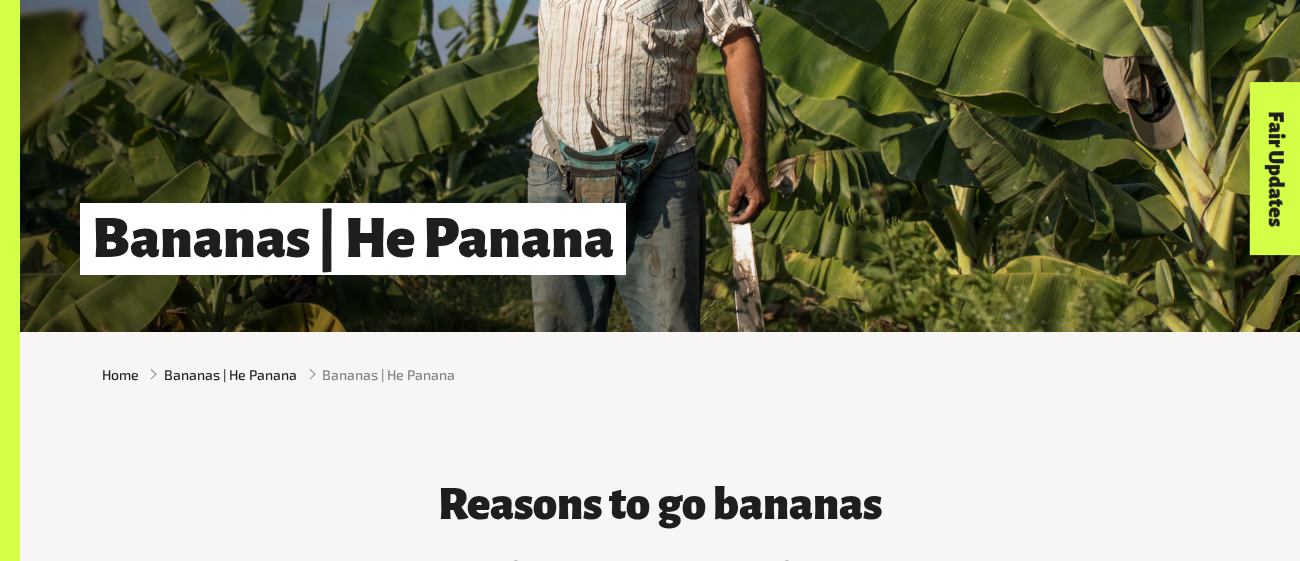 scroll, scrollTop: 354, scrollLeft: 0, axis: vertical 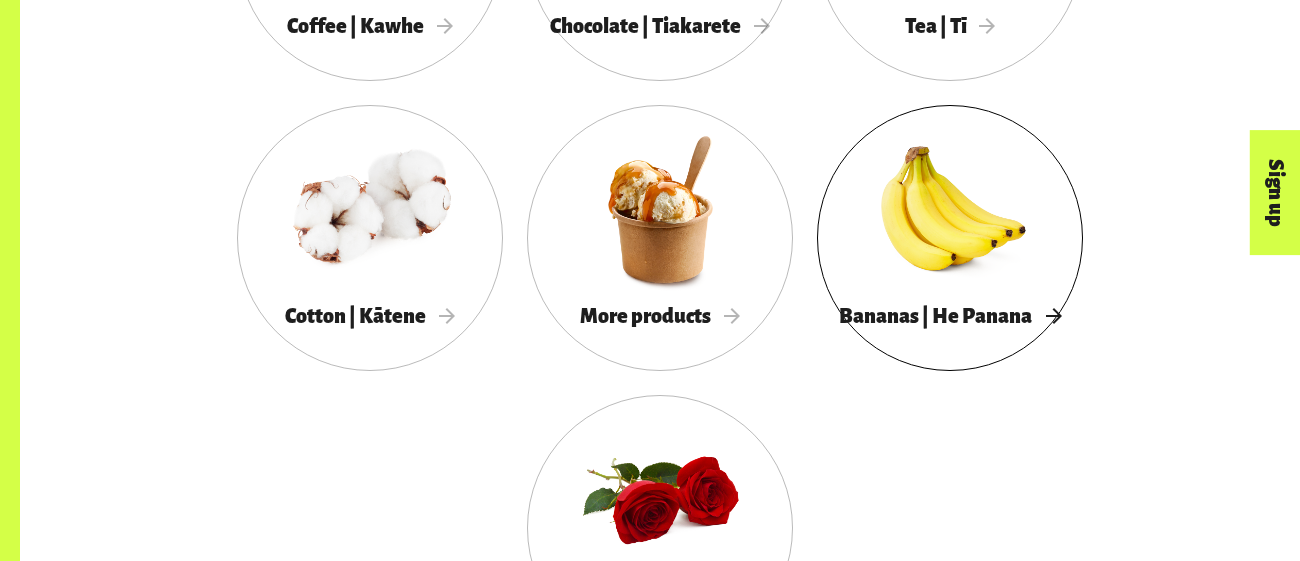 click at bounding box center [950, 209] 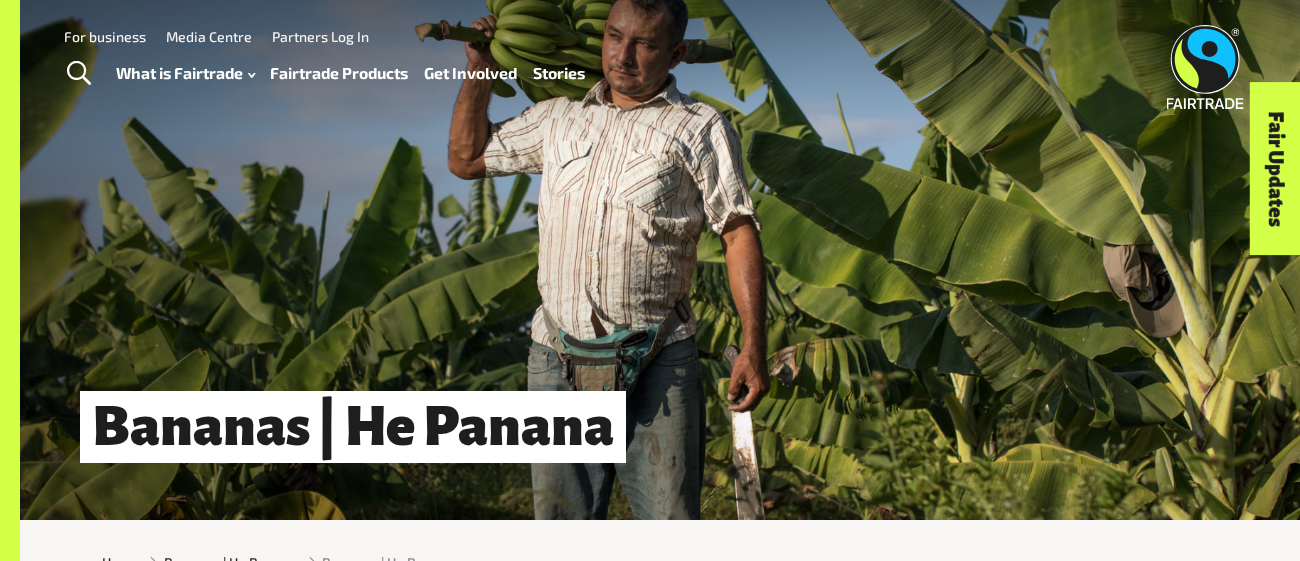 scroll, scrollTop: 0, scrollLeft: 0, axis: both 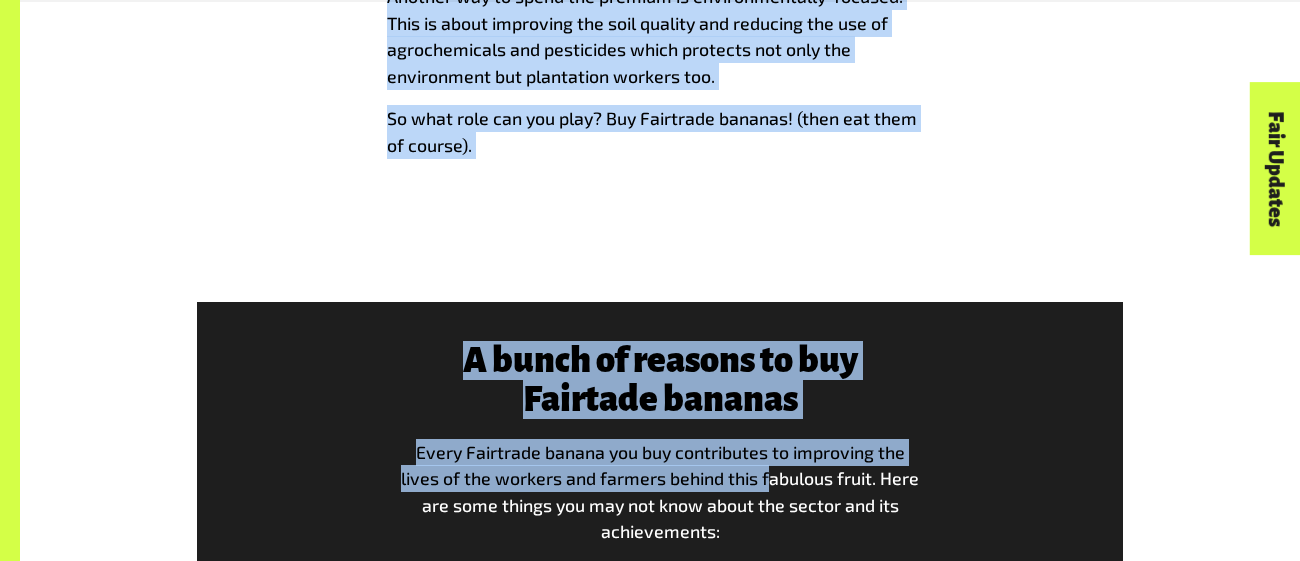 drag, startPoint x: 388, startPoint y: 152, endPoint x: 734, endPoint y: 479, distance: 476.07248 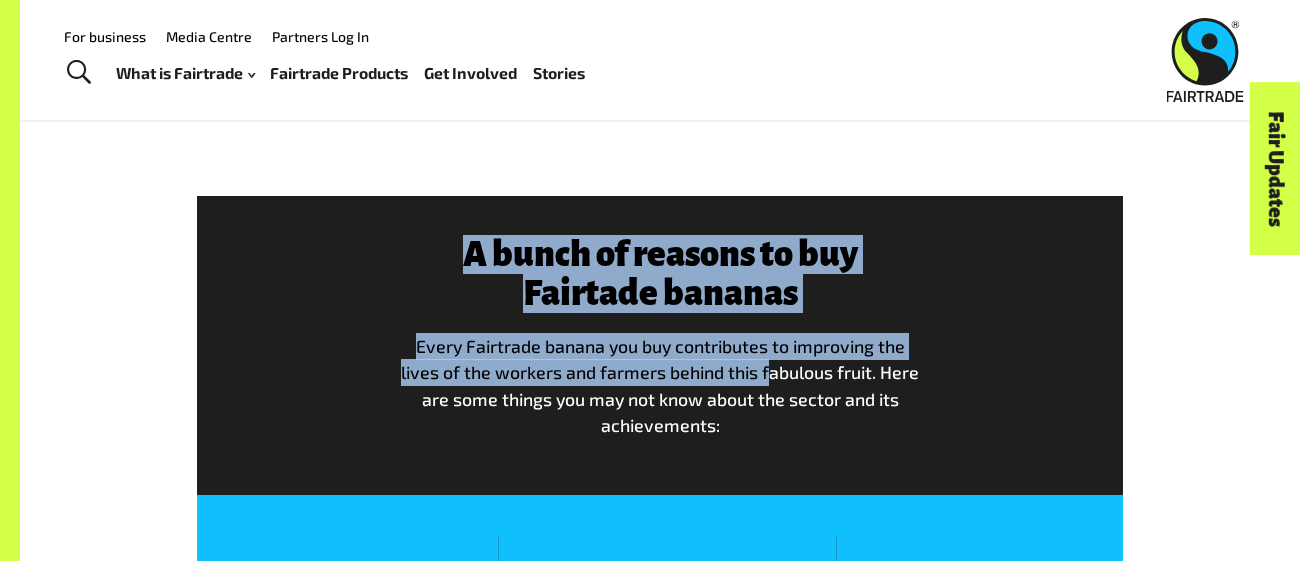 scroll, scrollTop: 2276, scrollLeft: 0, axis: vertical 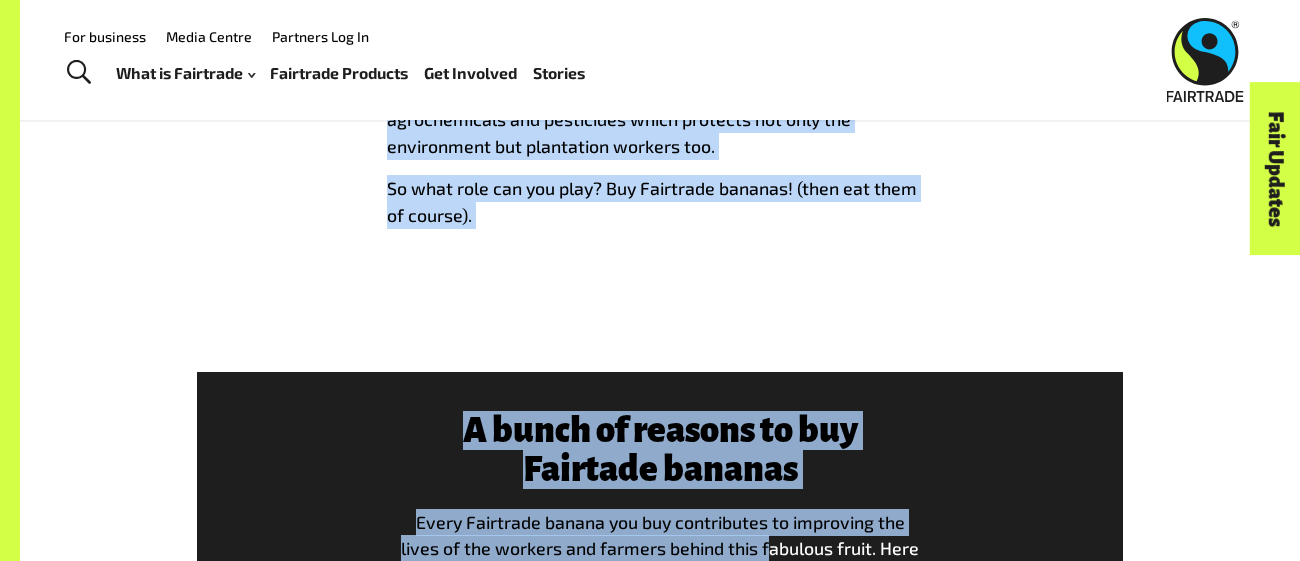 click on "Peeling away the issues
Bananas are a staple food for millions of people and a major export that forms the cornerstone of many countries’ economies.  It’s attracted some pretty big multinational players which in reality, has diminished the rights and bargaining power of the smaller farmers and workers. This is pretty rough when working conditions are already so tough and labour intensive.
So what’s the real cost of a cheap banana? Potential human rights violations, environmental damage and a wage that’s below cost .  This is where Fairtrade comes in.
Fairtrade began its work with banana producers and workers more than twenty years ago. The goal was and still is, to change the lives of farmers, workers and their families. We achieve this through two key mechanisms. The first is the  Fairtrade Minimum Price , which provides a safety net for when prices get below cost. The second is the  Fairtrade Premium" at bounding box center [660, -169] 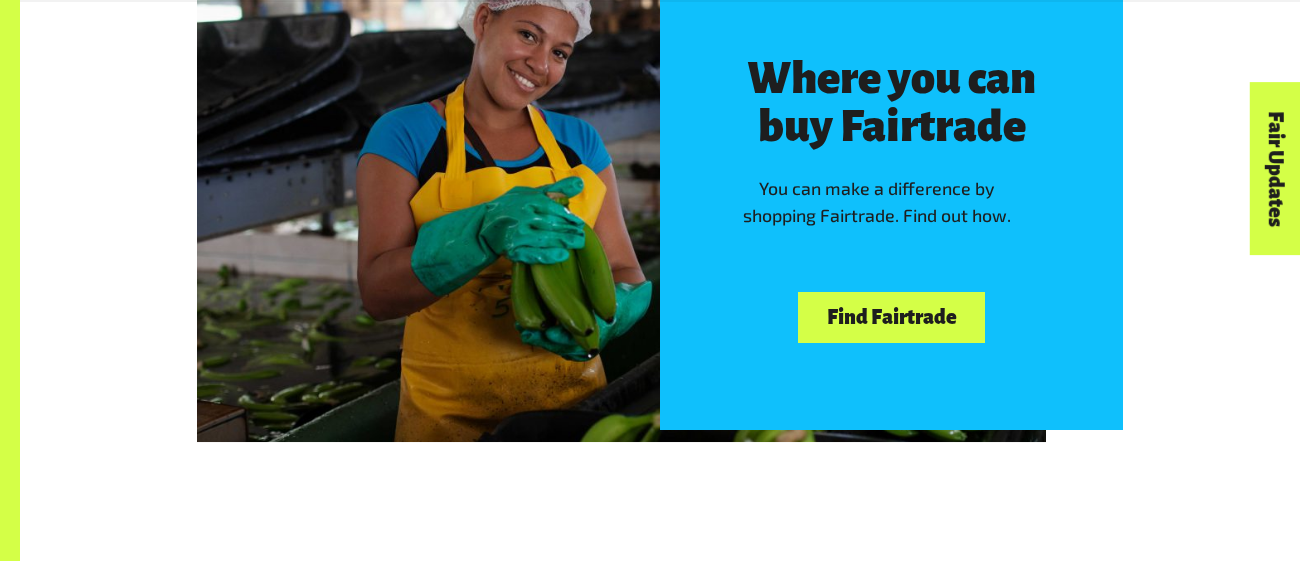 scroll, scrollTop: 4914, scrollLeft: 0, axis: vertical 